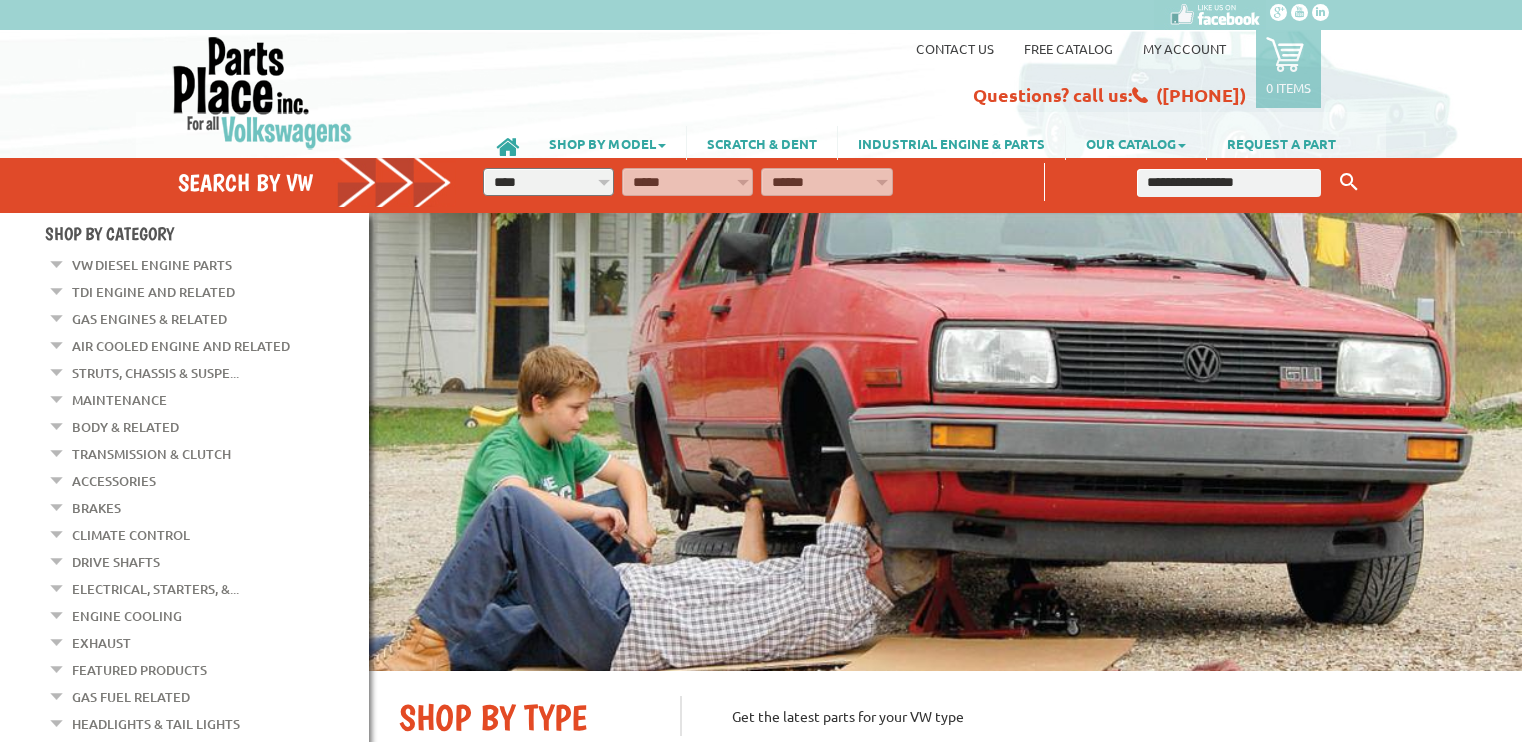 scroll, scrollTop: 0, scrollLeft: 0, axis: both 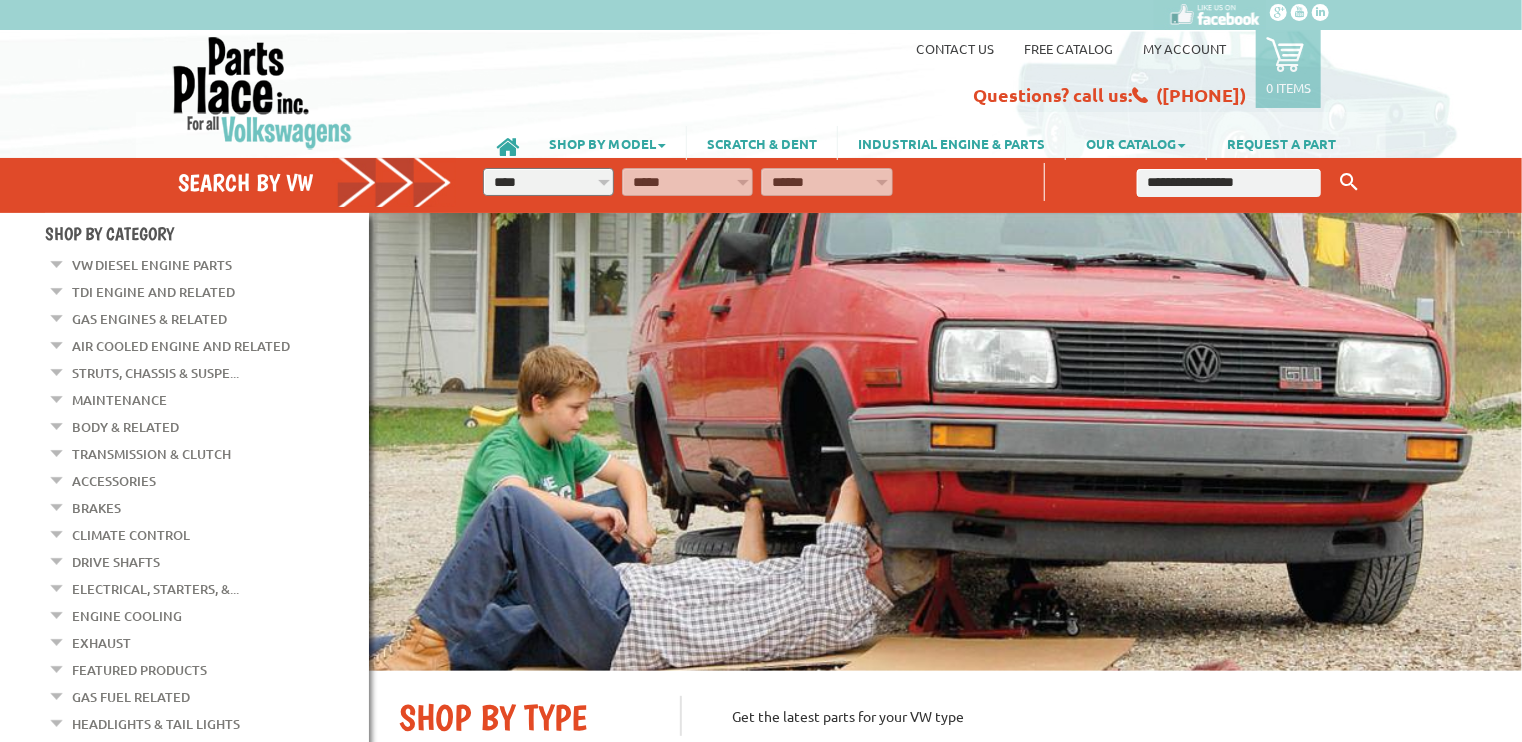 click on "**********" at bounding box center (548, 182) 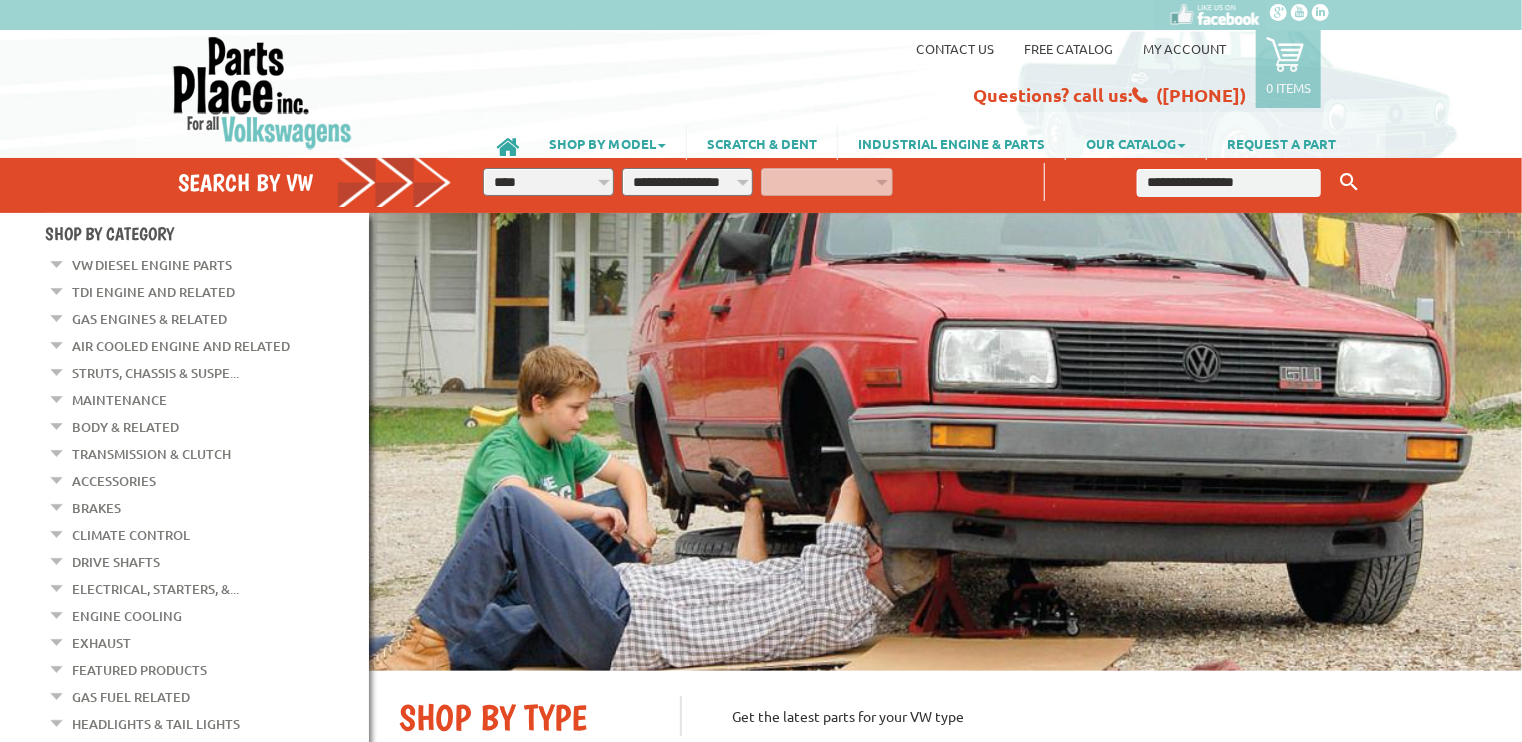 click on "**********" at bounding box center [687, 182] 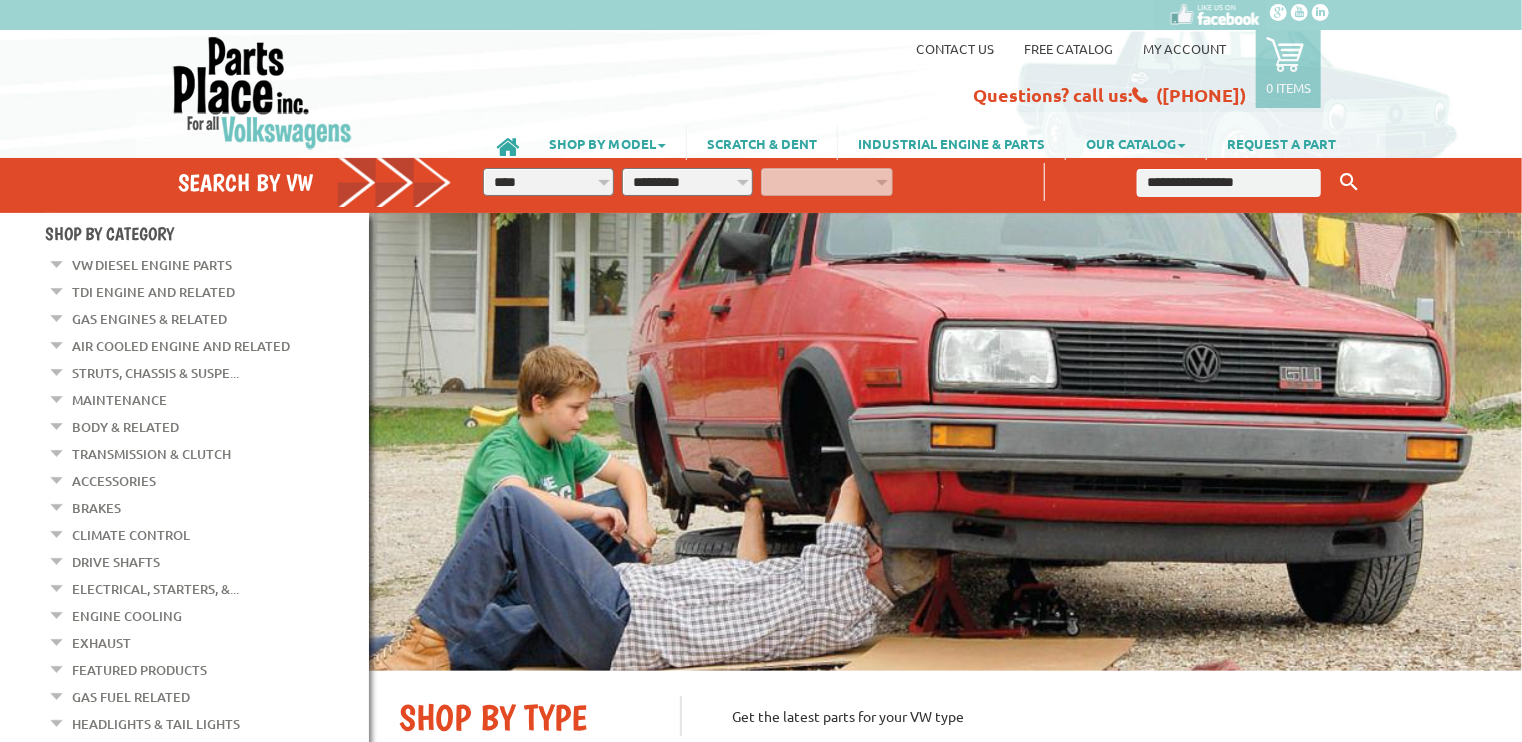 click on "**********" at bounding box center (687, 182) 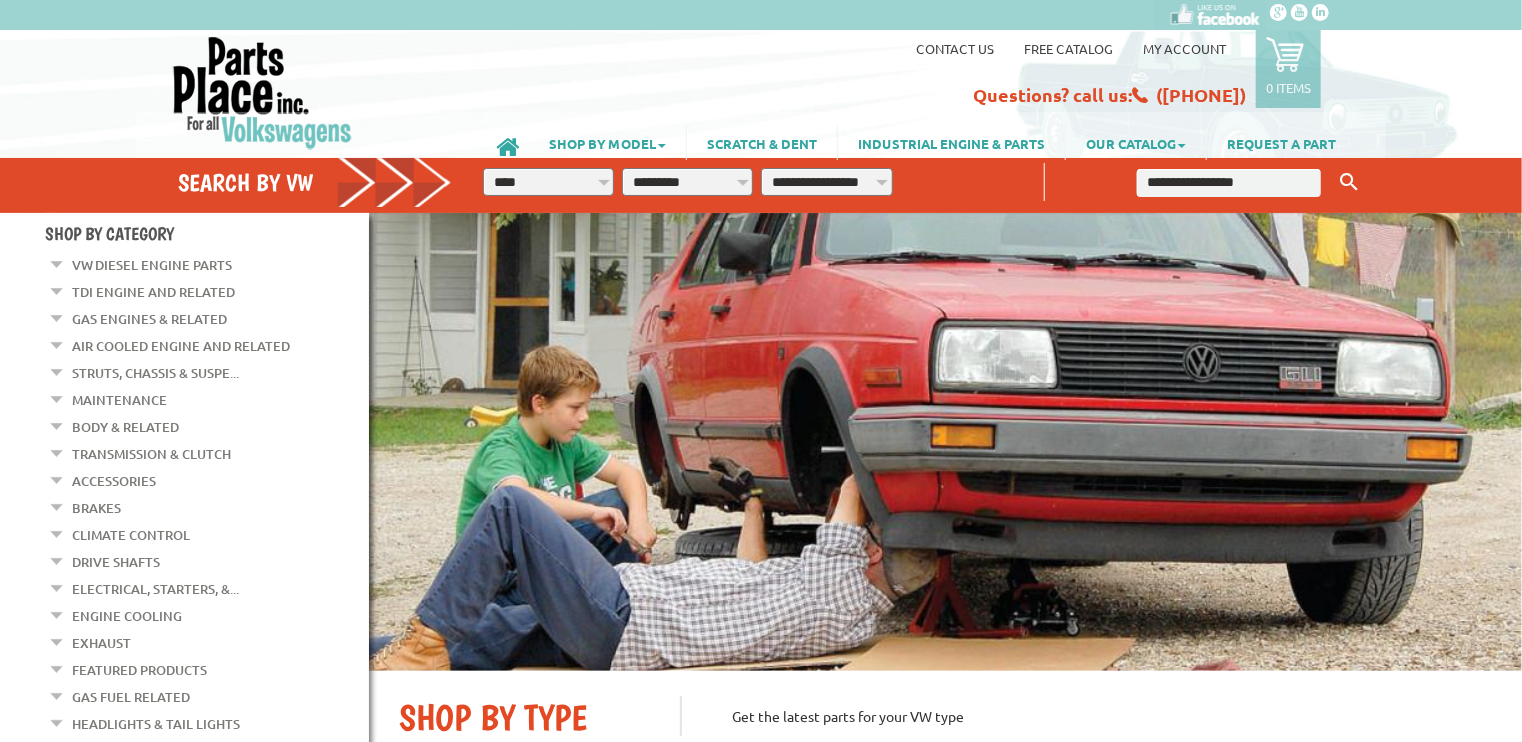 click on "**********" at bounding box center (826, 182) 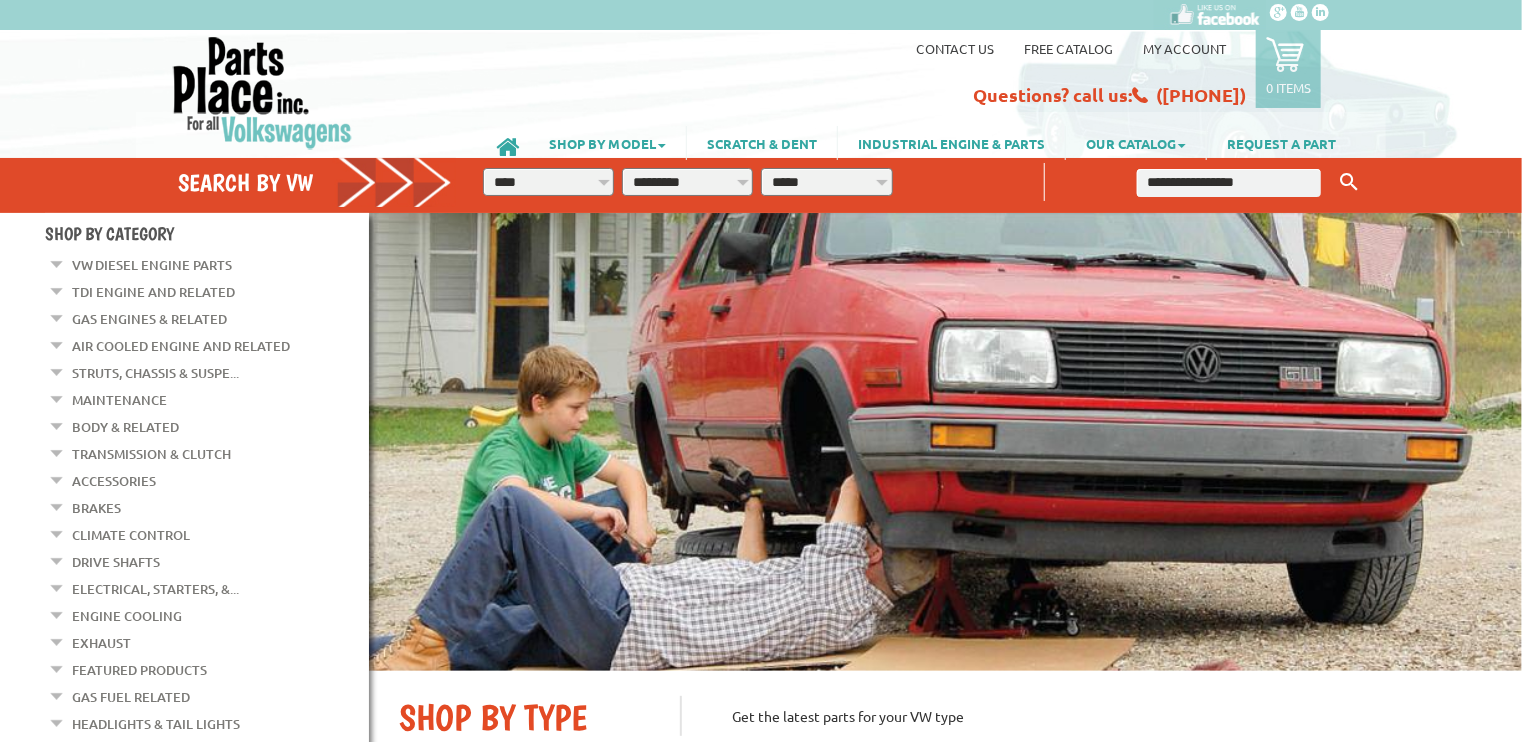 click on "**********" at bounding box center (826, 182) 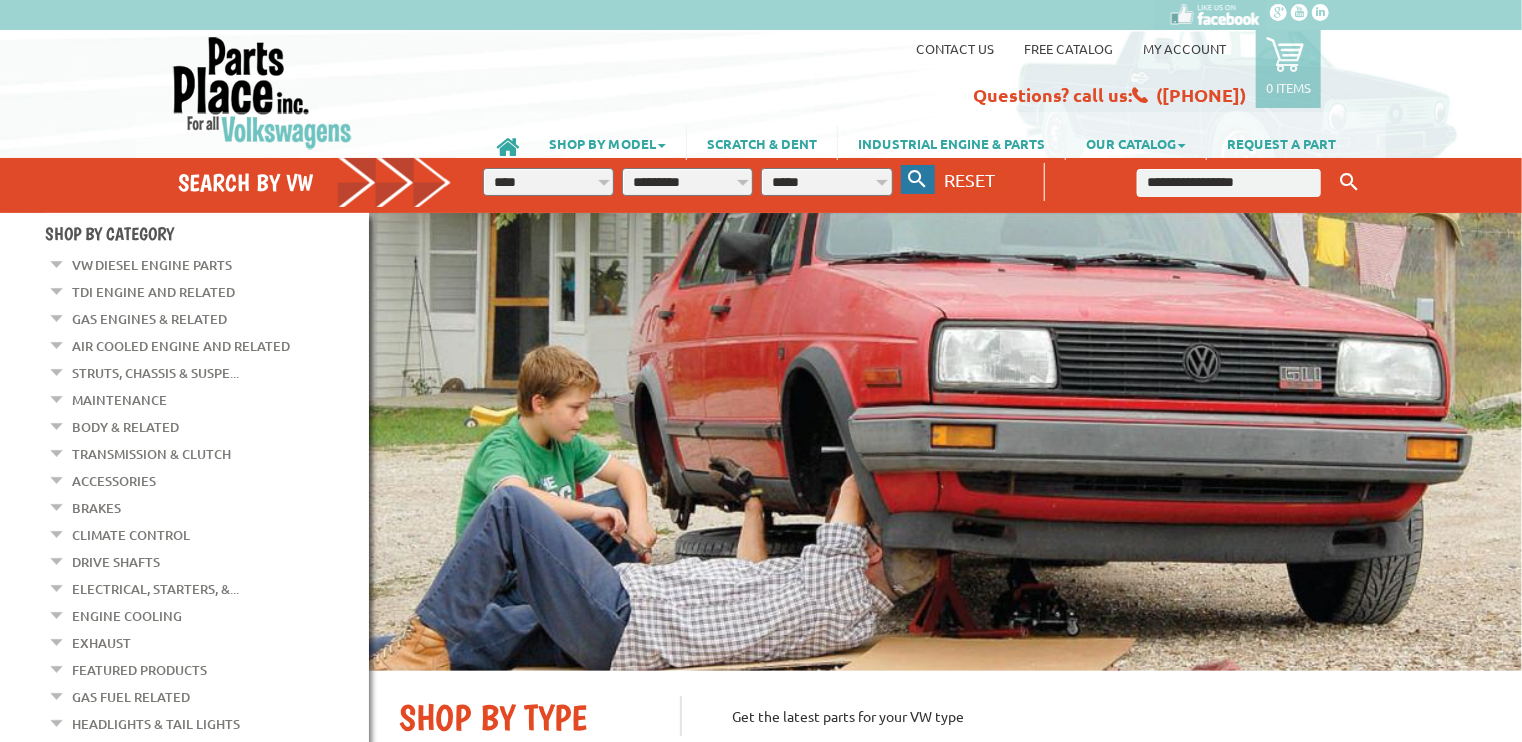 click at bounding box center [918, 179] 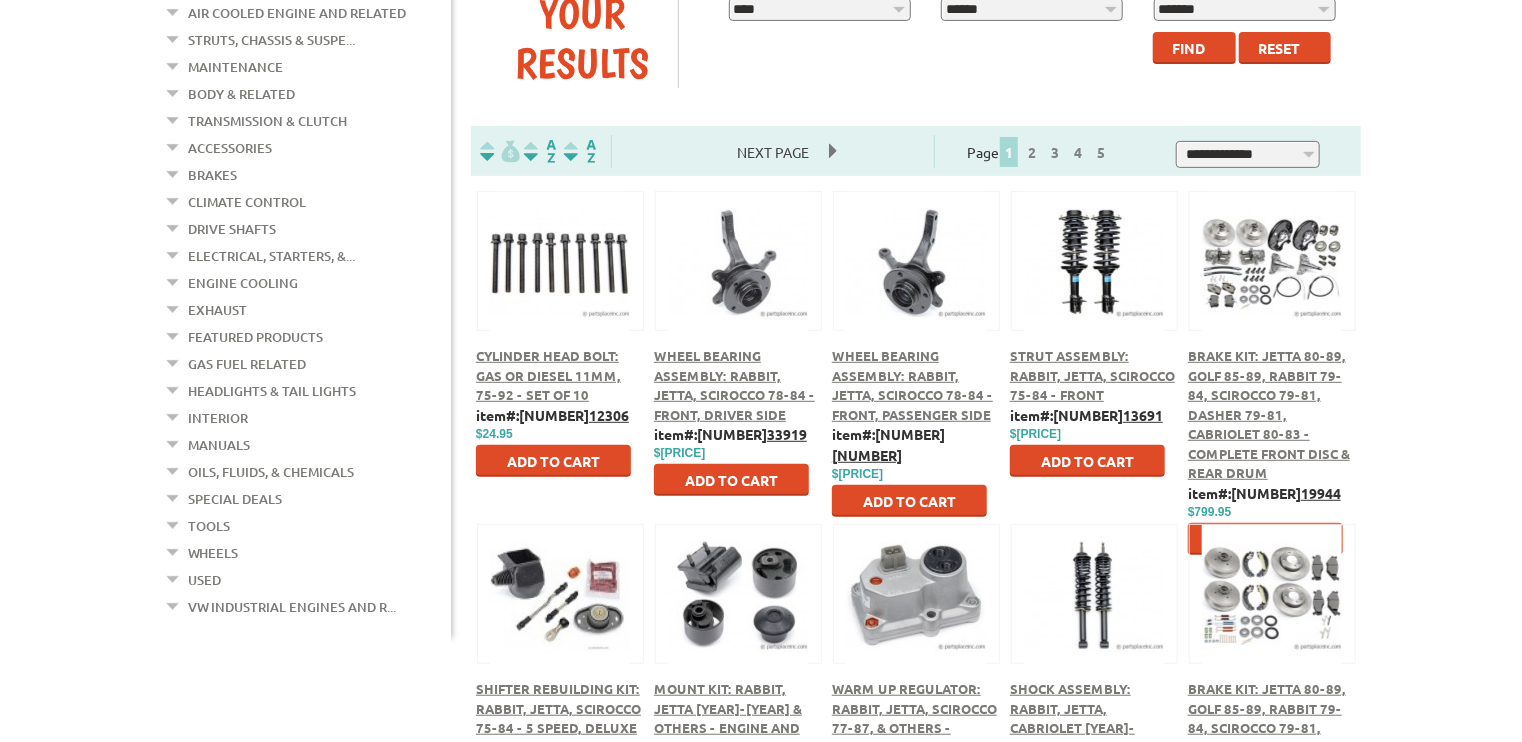scroll, scrollTop: 334, scrollLeft: 0, axis: vertical 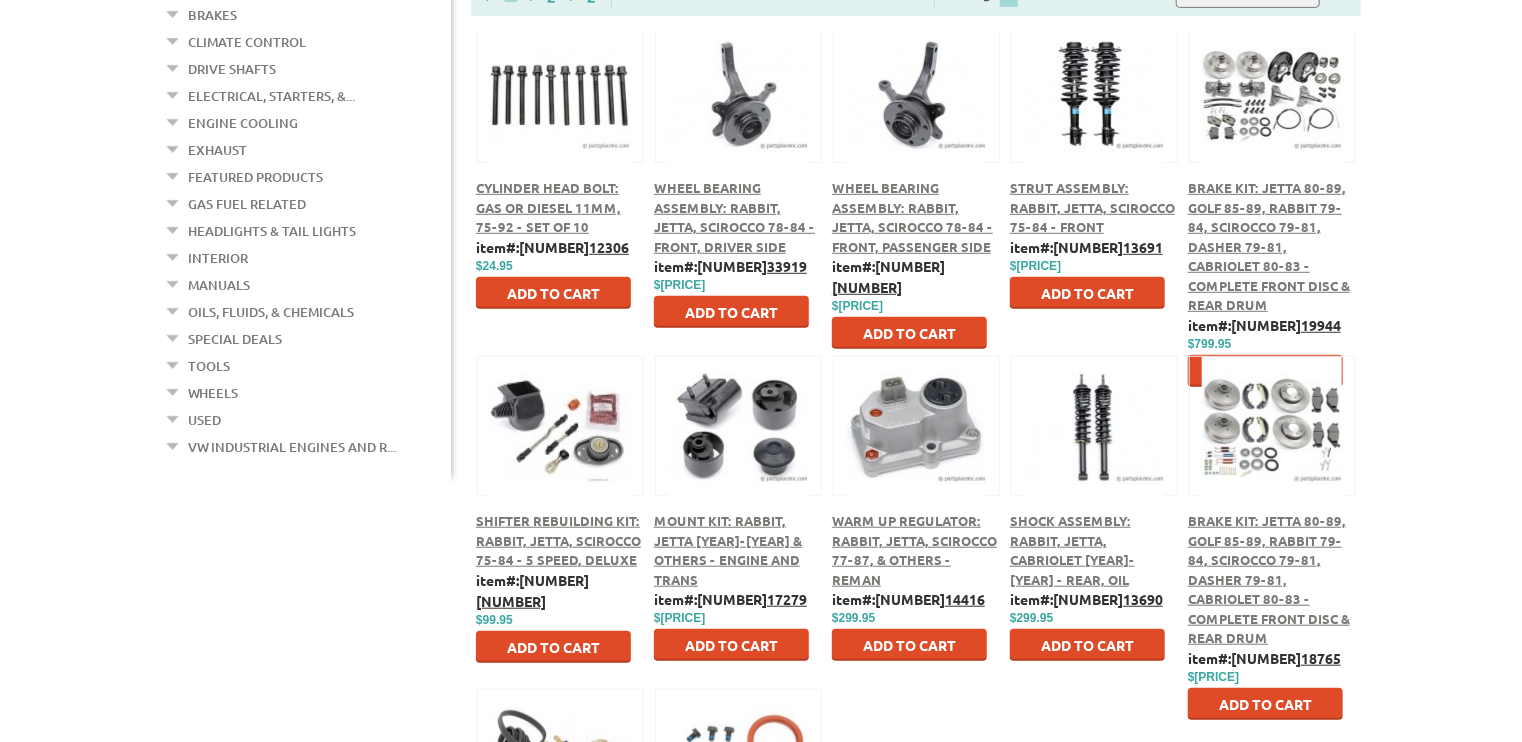 click on "Brake Disc Conversion Kit: Rear, Rabbit 75-84, Rabbit Convertible 80-84, Cabriolet 85-93, Jetta 80-84, Scirocco 75-88" at bounding box center [1269, 246] 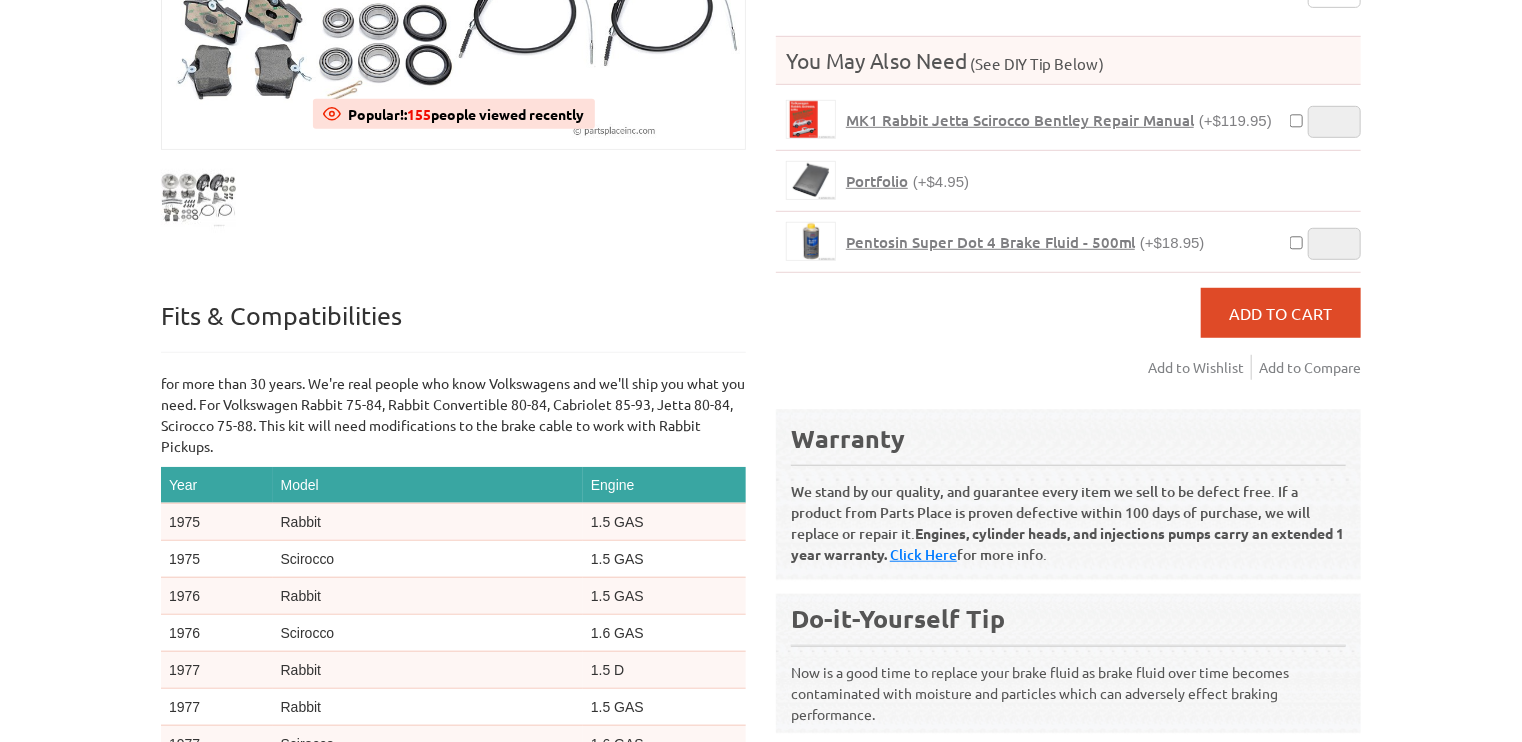 scroll, scrollTop: 596, scrollLeft: 0, axis: vertical 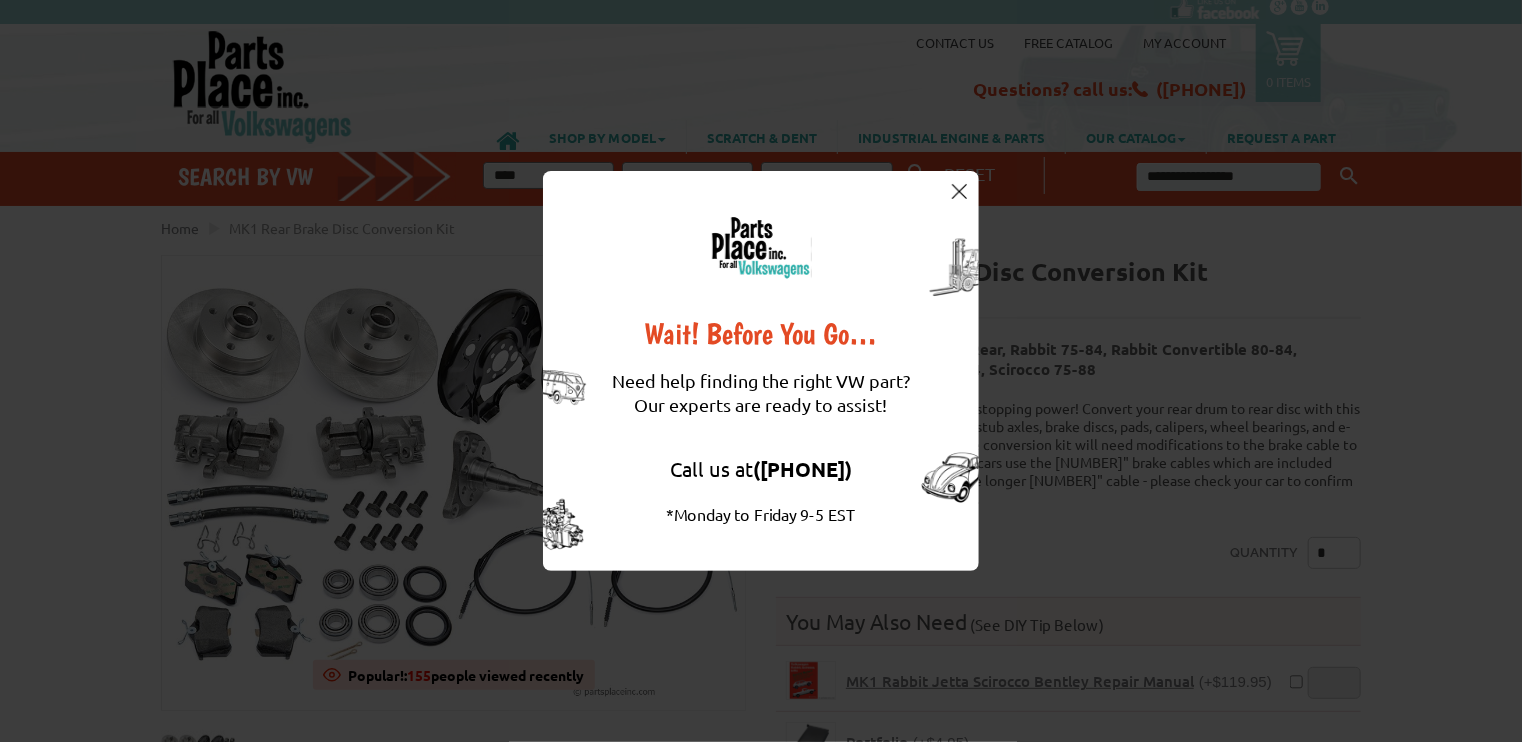 click at bounding box center (959, 191) 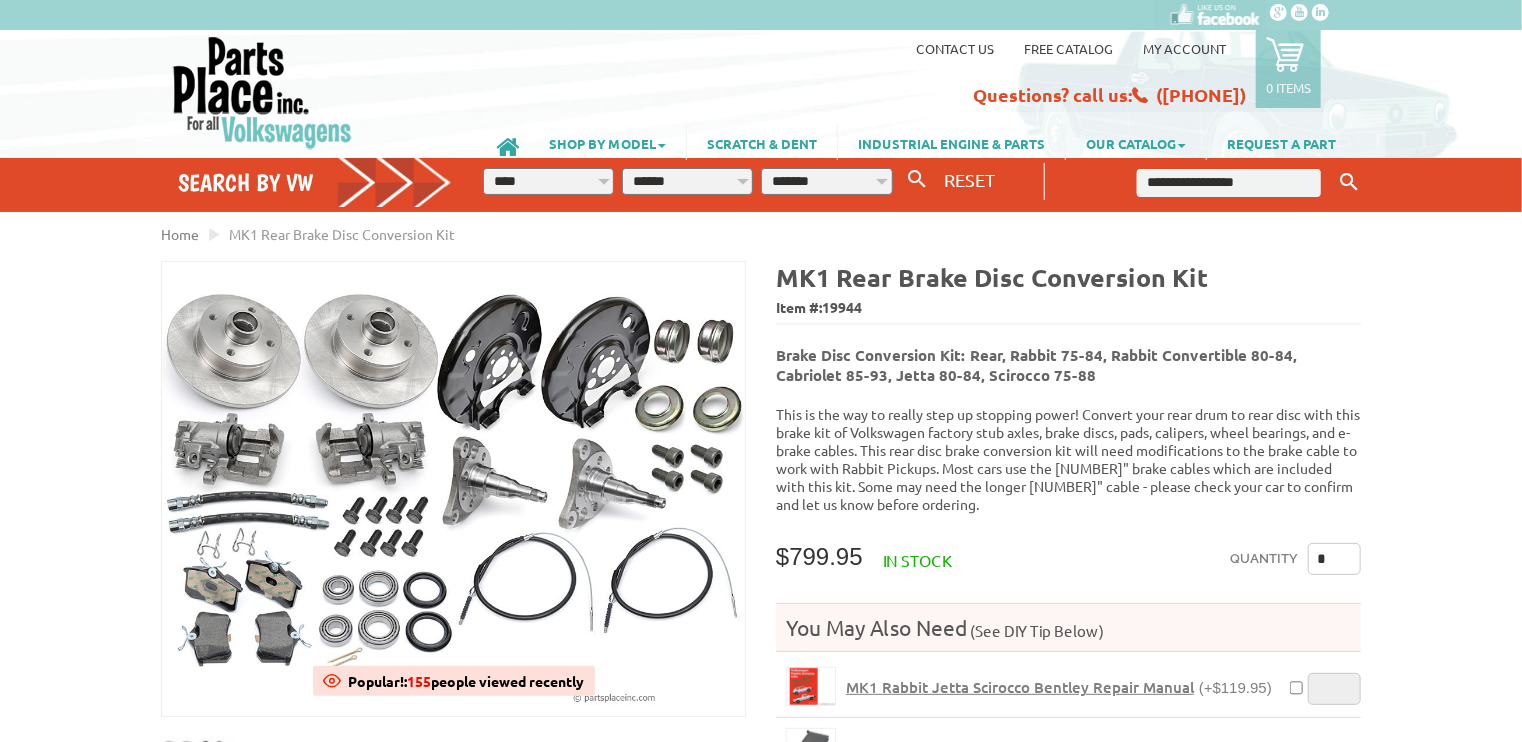 click at bounding box center [1229, 183] 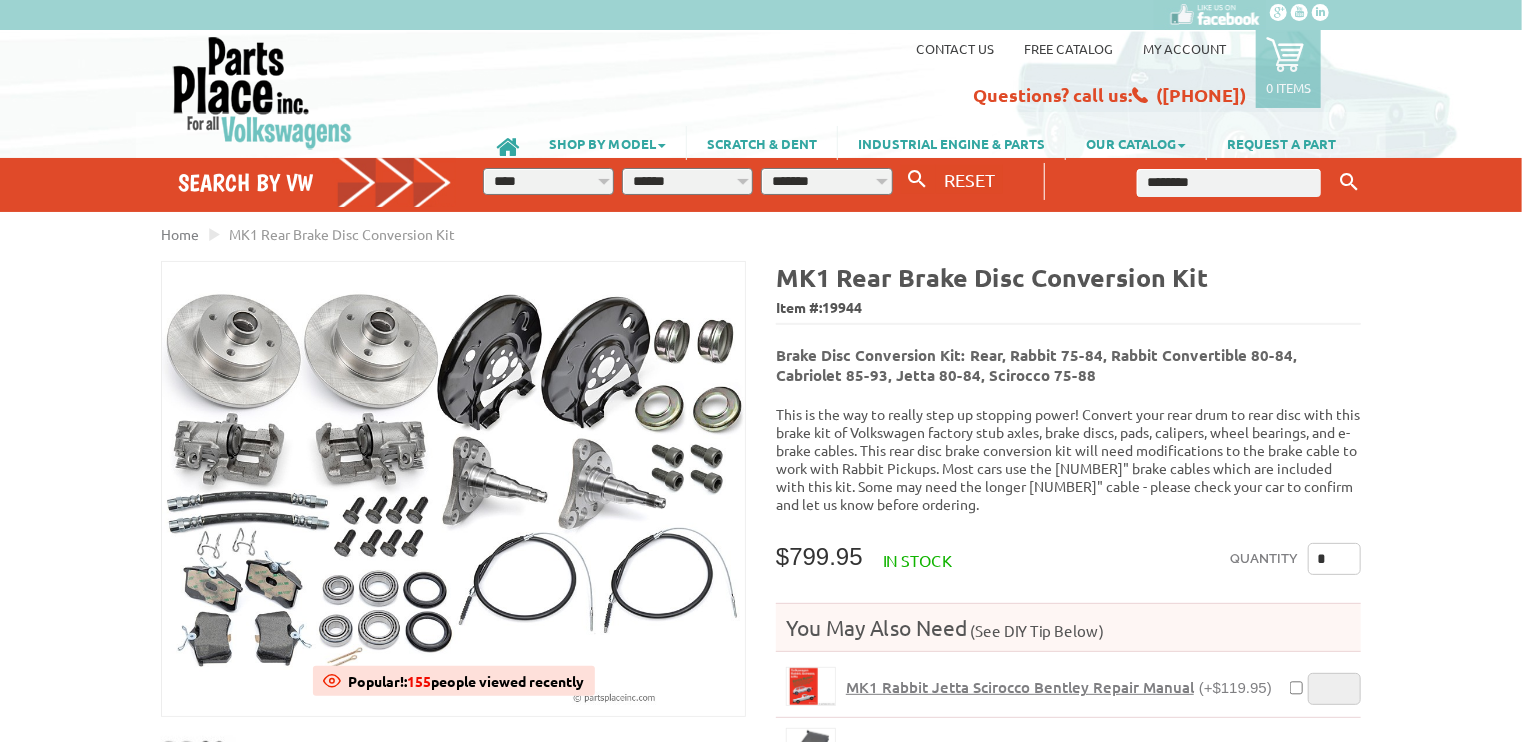 type on "********" 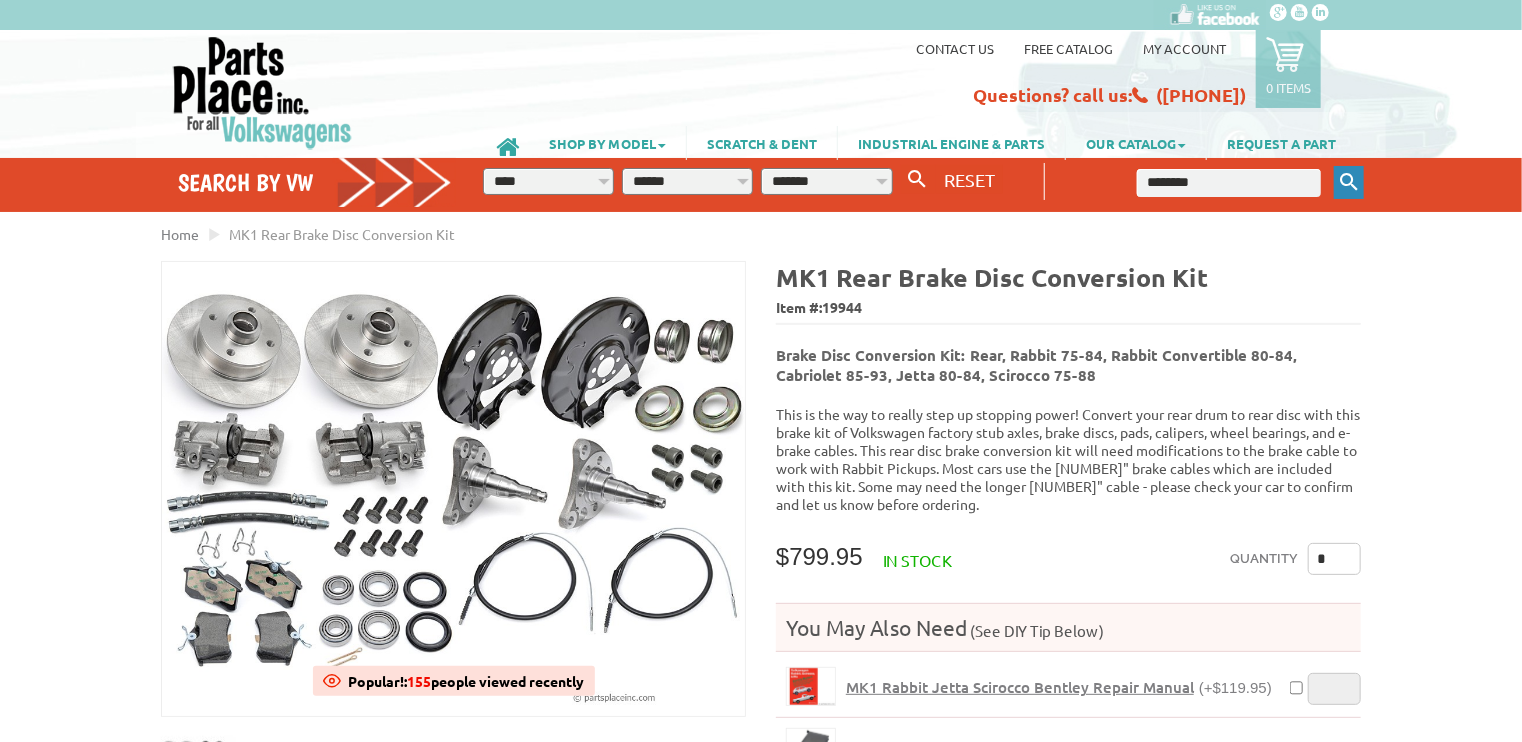 click on "Keyword Search" at bounding box center (1349, 182) 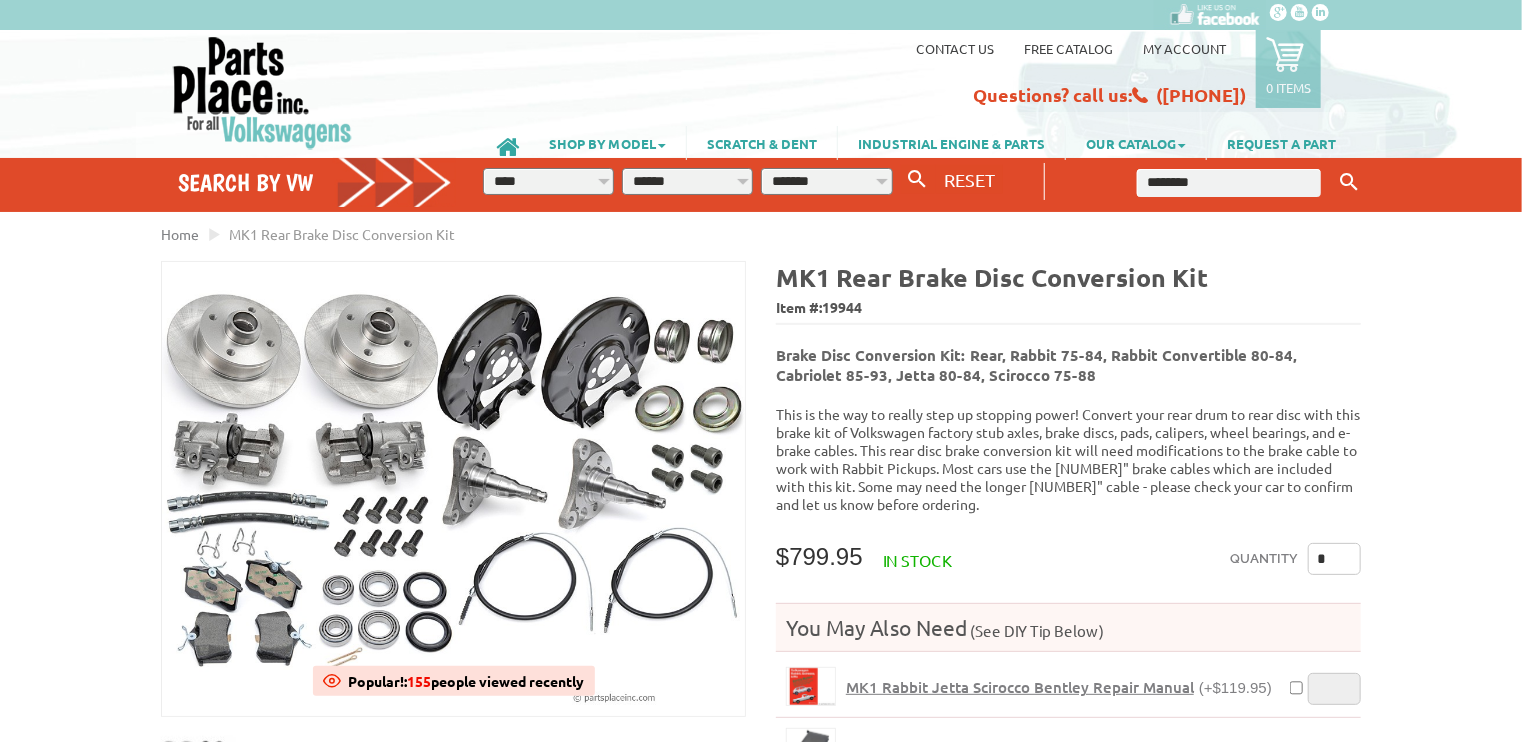 click on "********" at bounding box center [1229, 183] 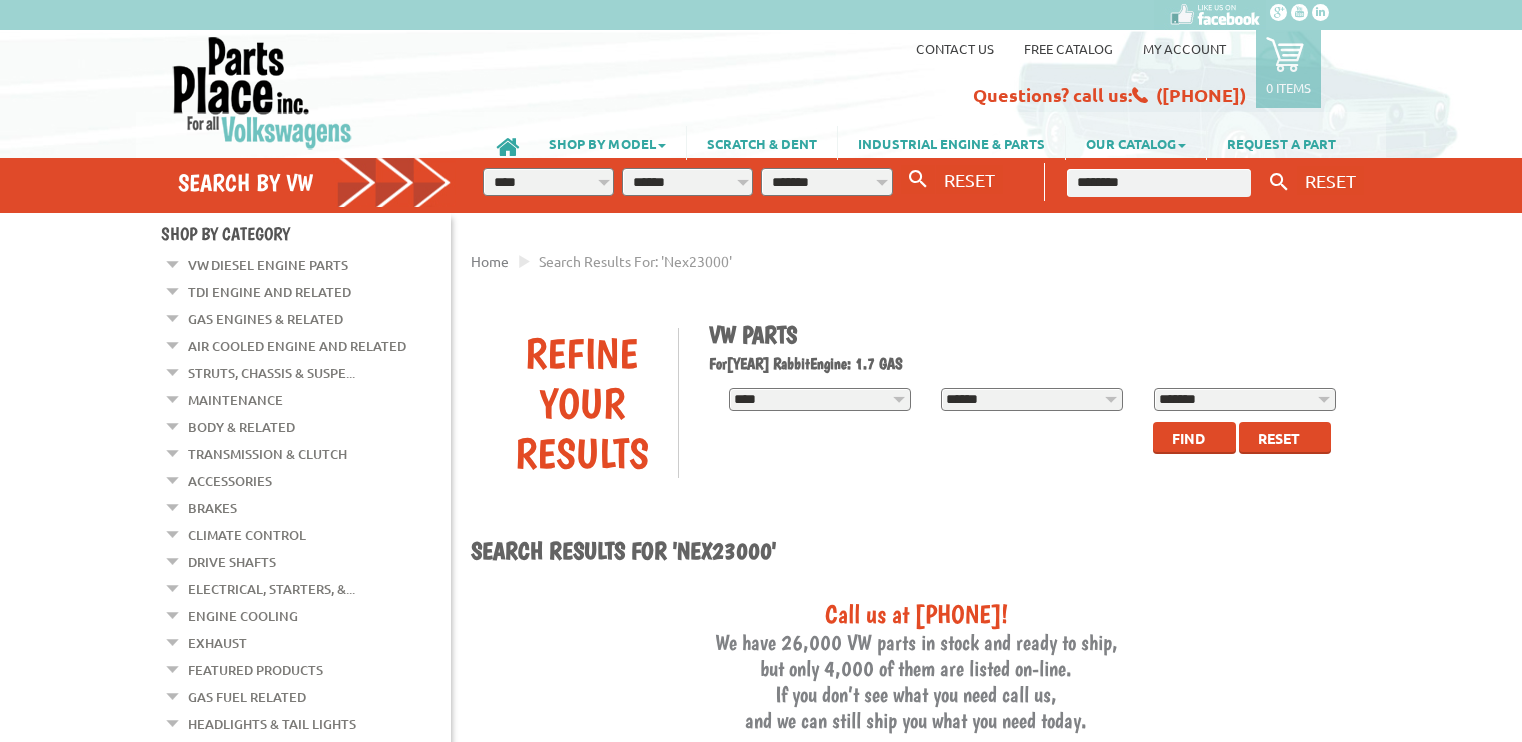 scroll, scrollTop: 0, scrollLeft: 0, axis: both 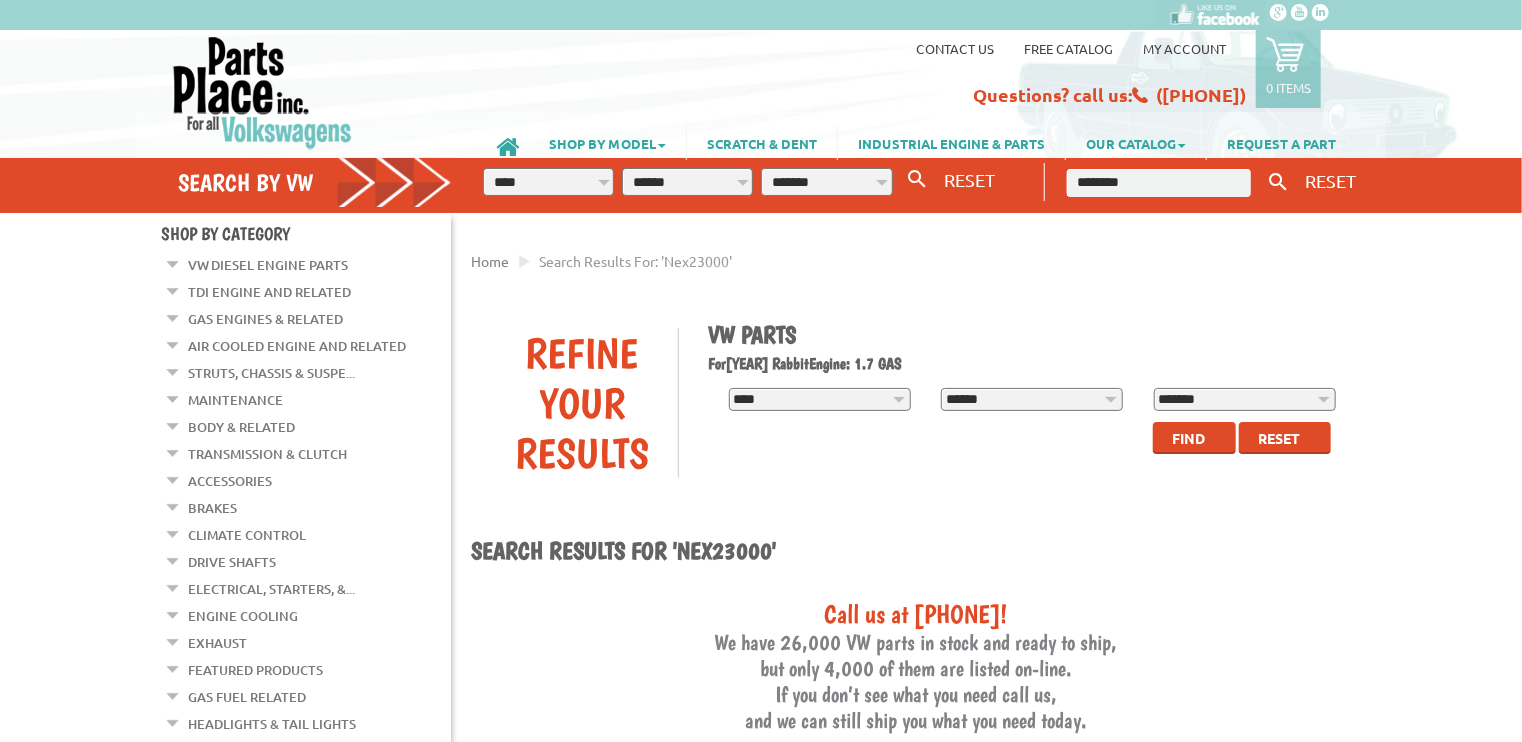 click on "********" at bounding box center [1159, 183] 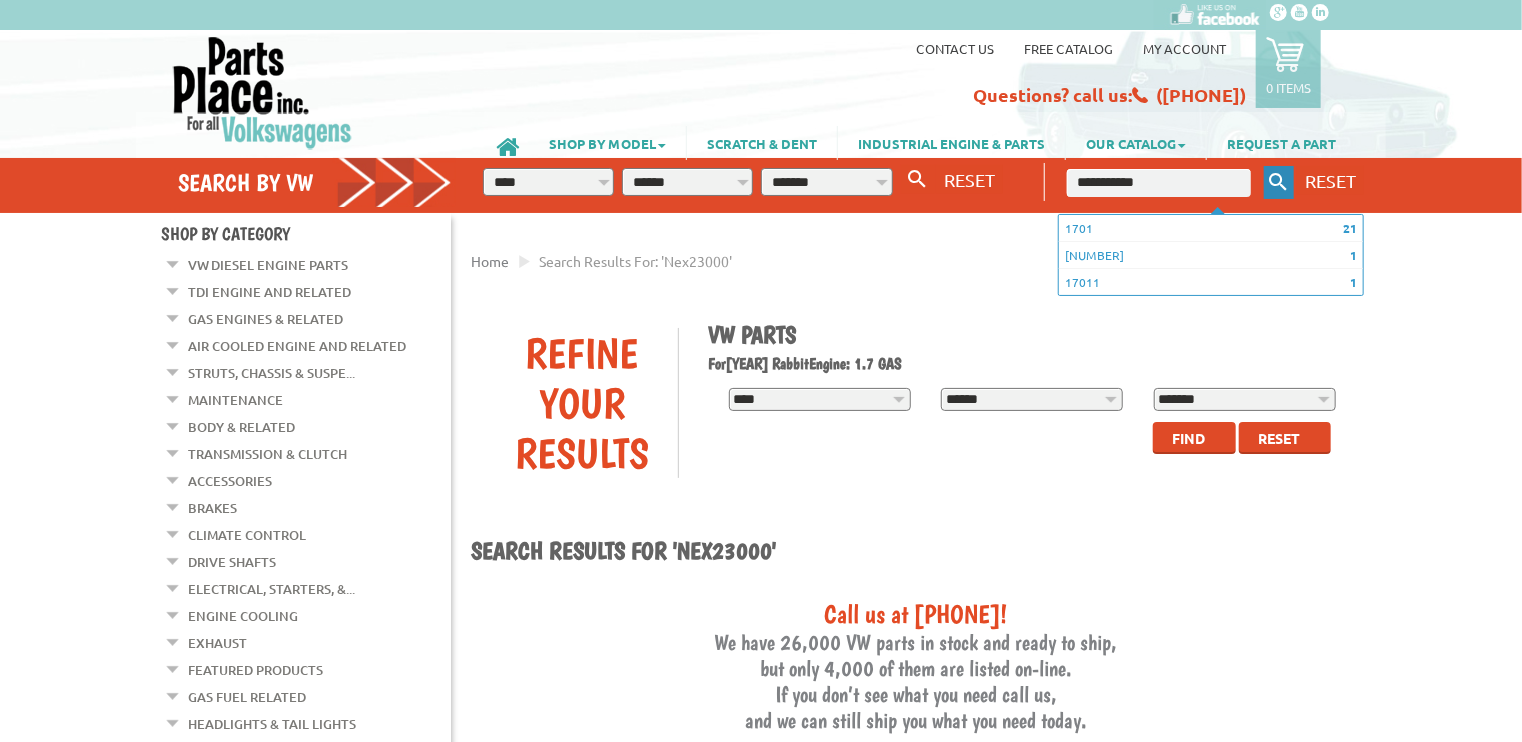 type on "**********" 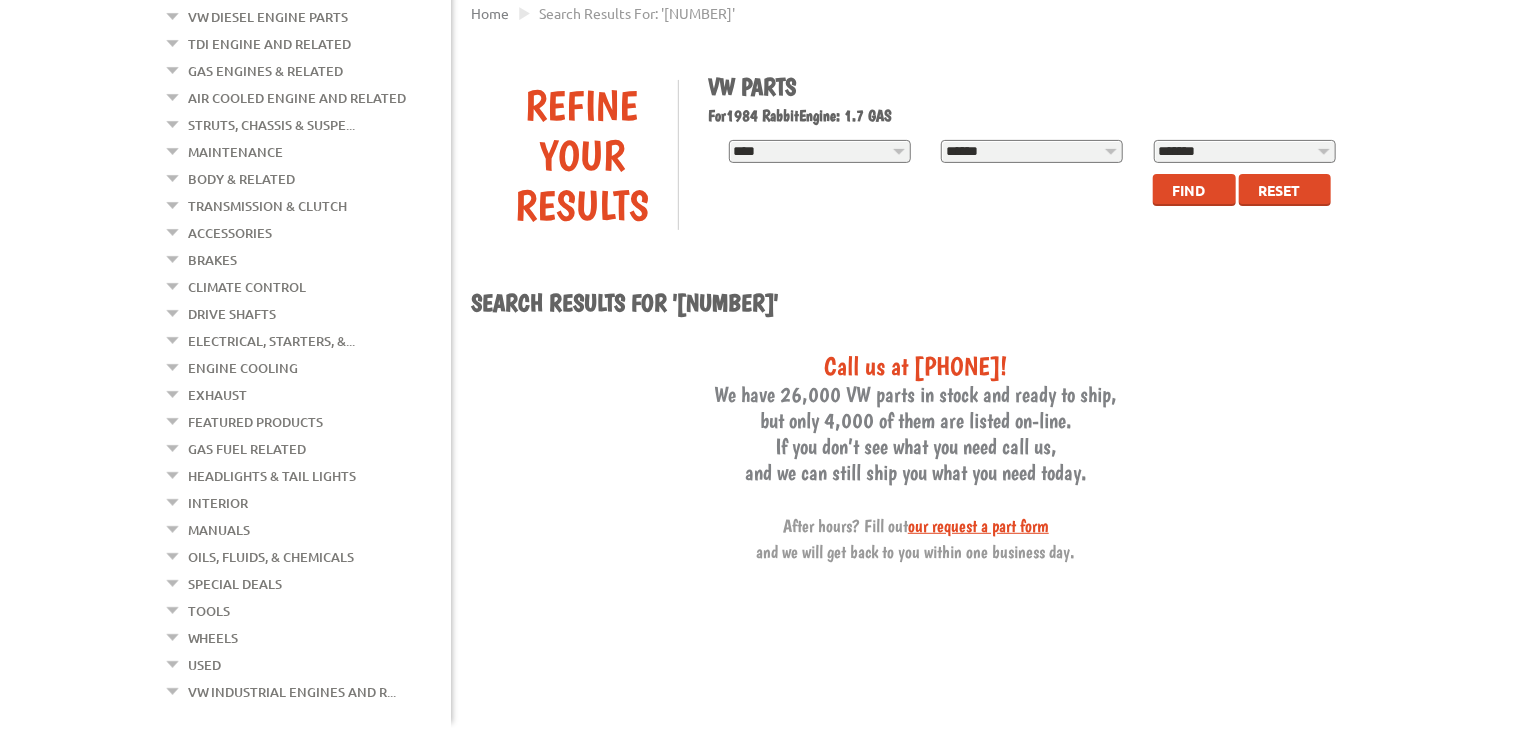 scroll, scrollTop: 0, scrollLeft: 0, axis: both 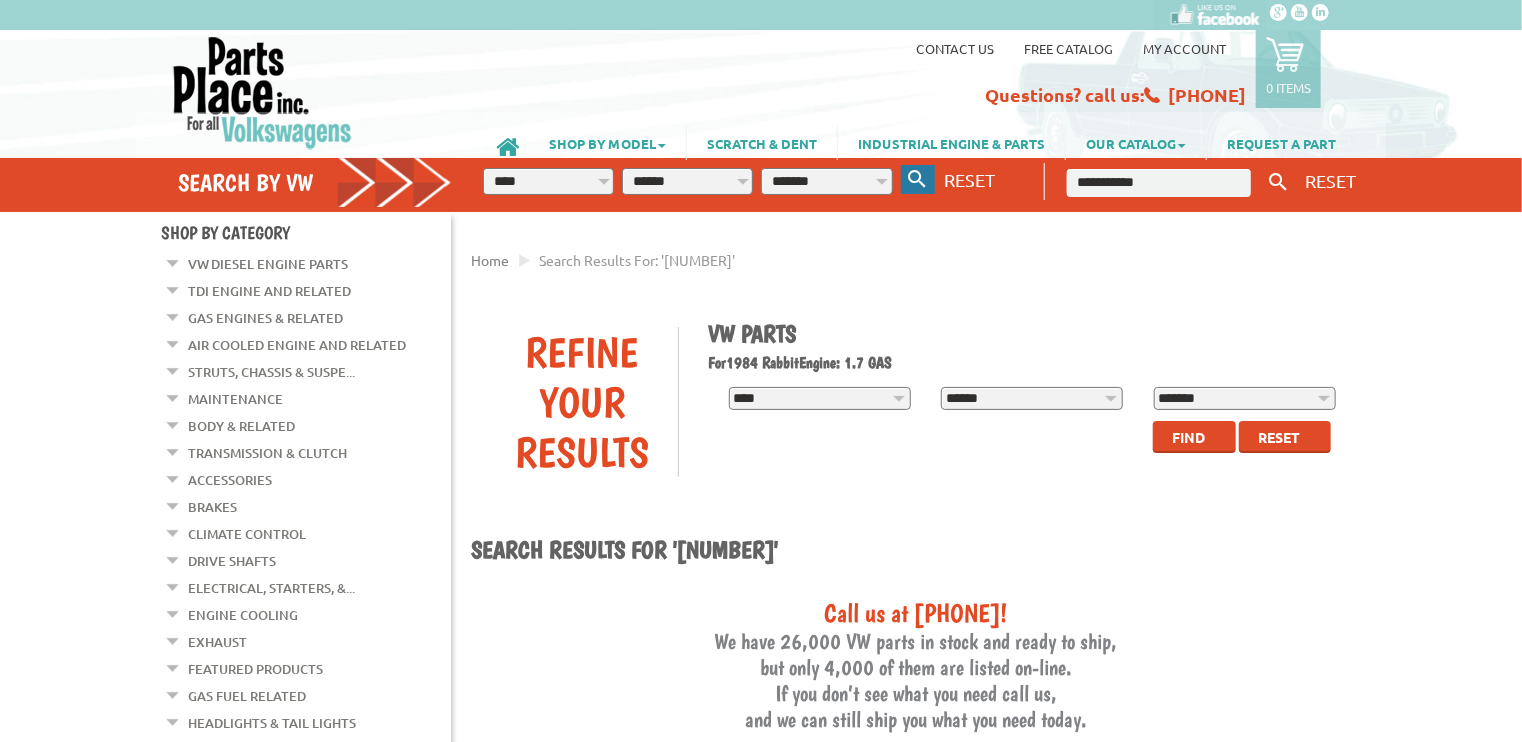 click at bounding box center (918, 179) 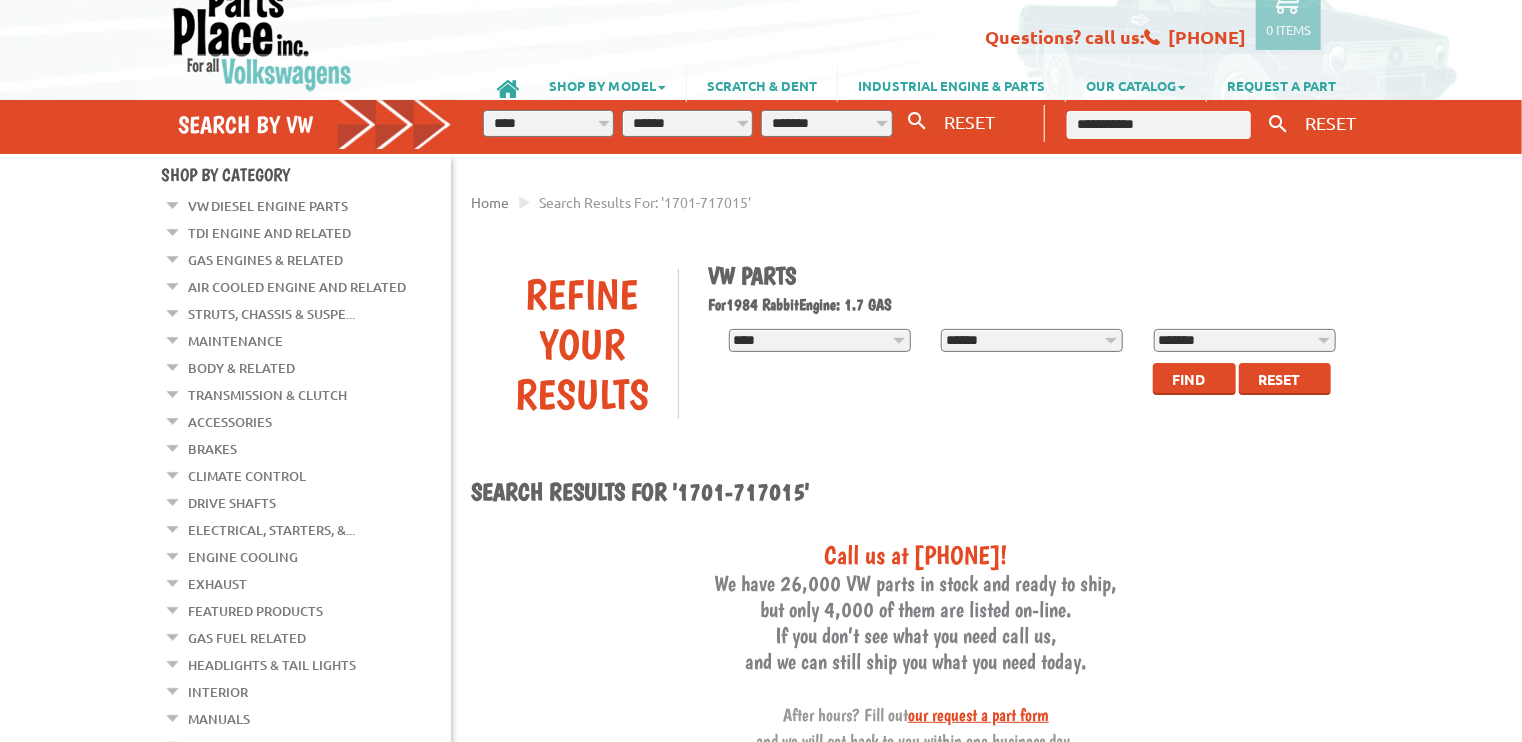 scroll, scrollTop: 60, scrollLeft: 0, axis: vertical 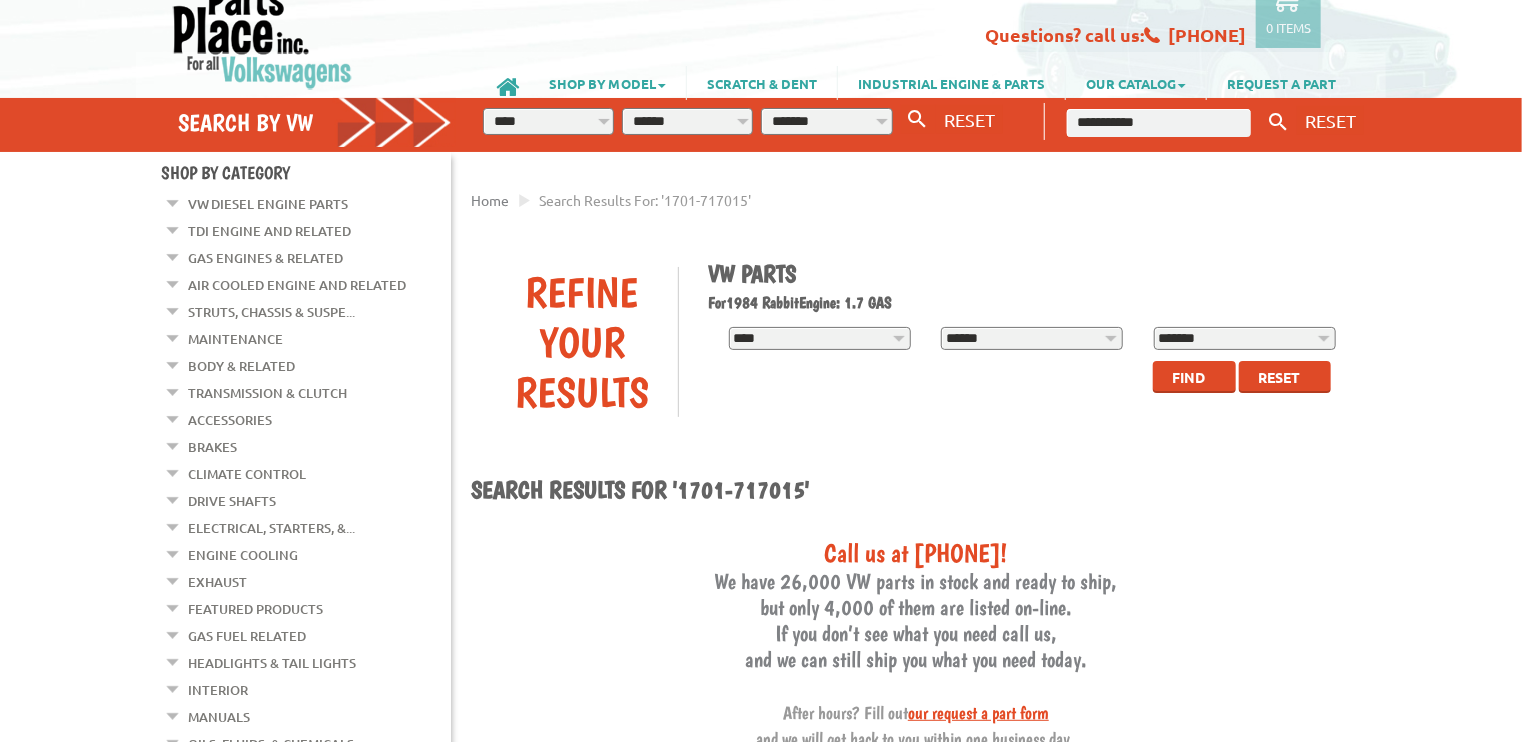 click at bounding box center (173, 199) 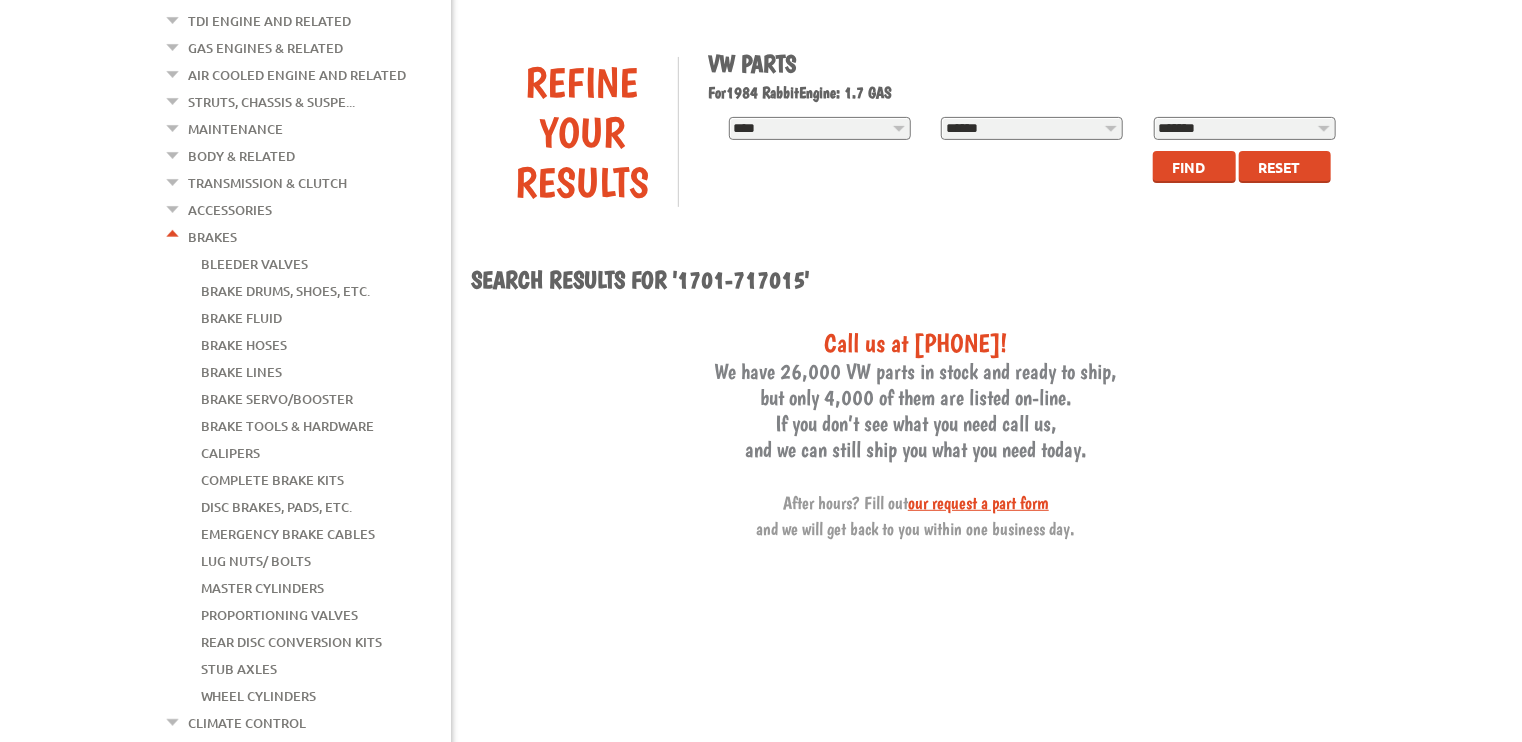 scroll, scrollTop: 271, scrollLeft: 0, axis: vertical 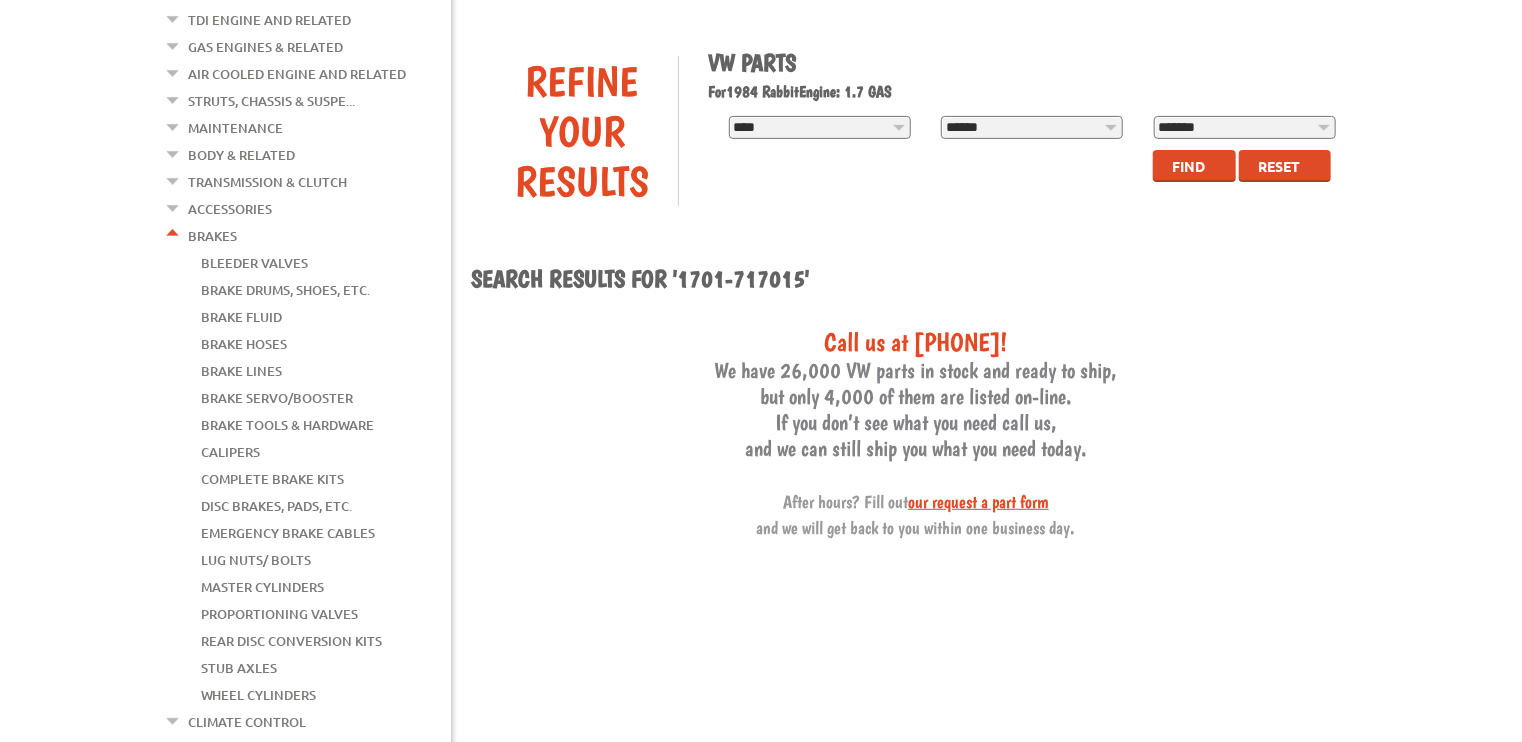 click on "Stub Axles" at bounding box center (239, 668) 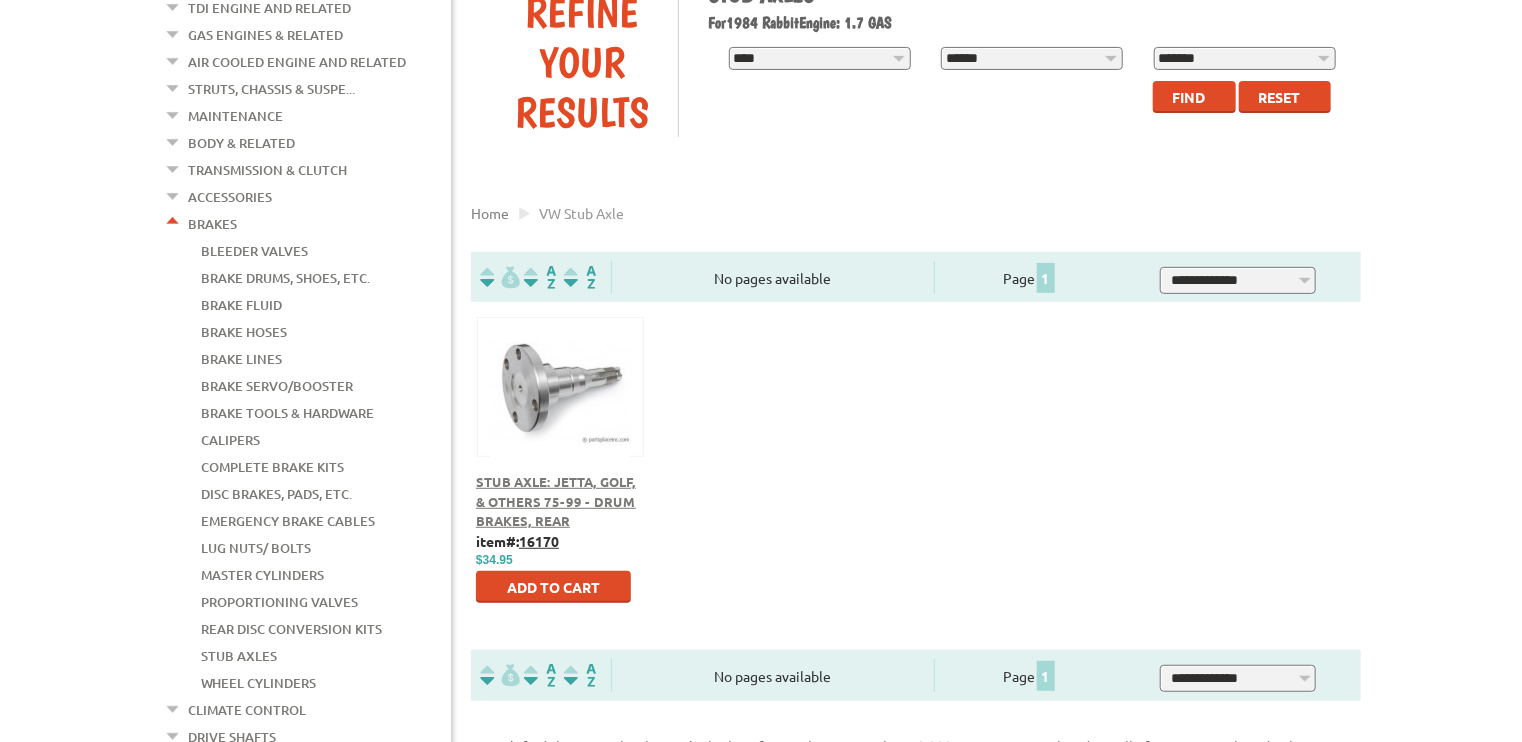 scroll, scrollTop: 315, scrollLeft: 0, axis: vertical 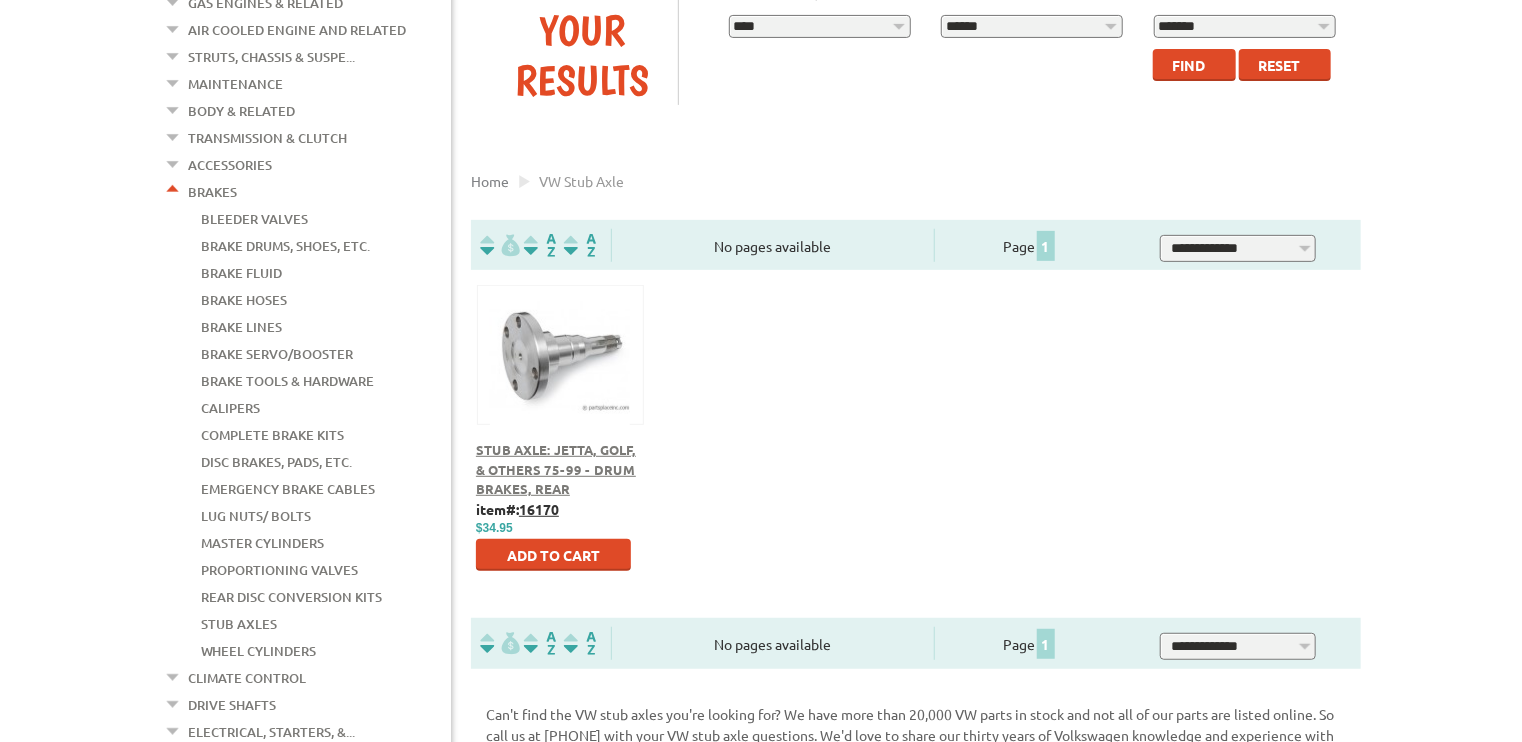 click on "Stub Axle: Jetta, Golf, & Others 75-99 - Drum Brakes, Rear" at bounding box center (556, 469) 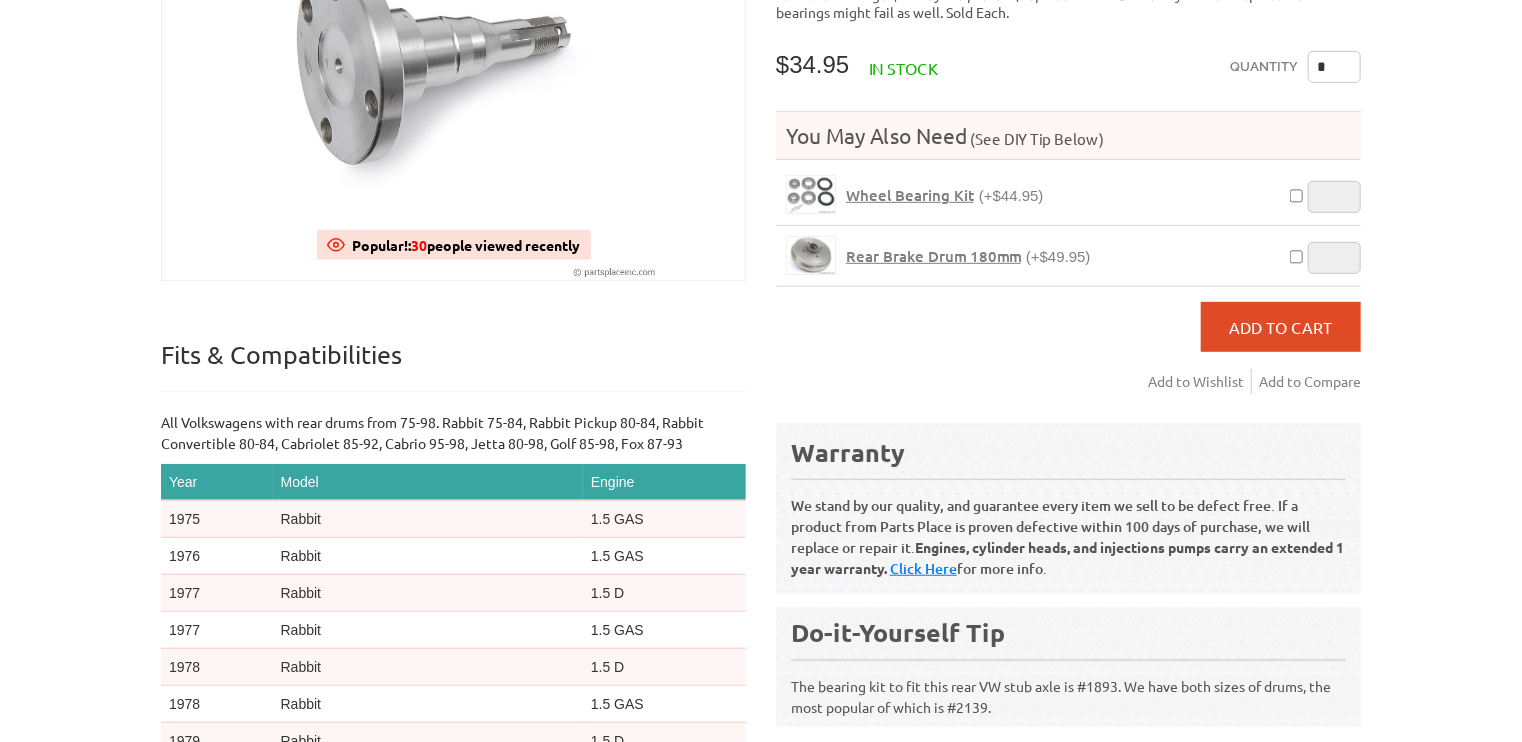 scroll, scrollTop: 443, scrollLeft: 0, axis: vertical 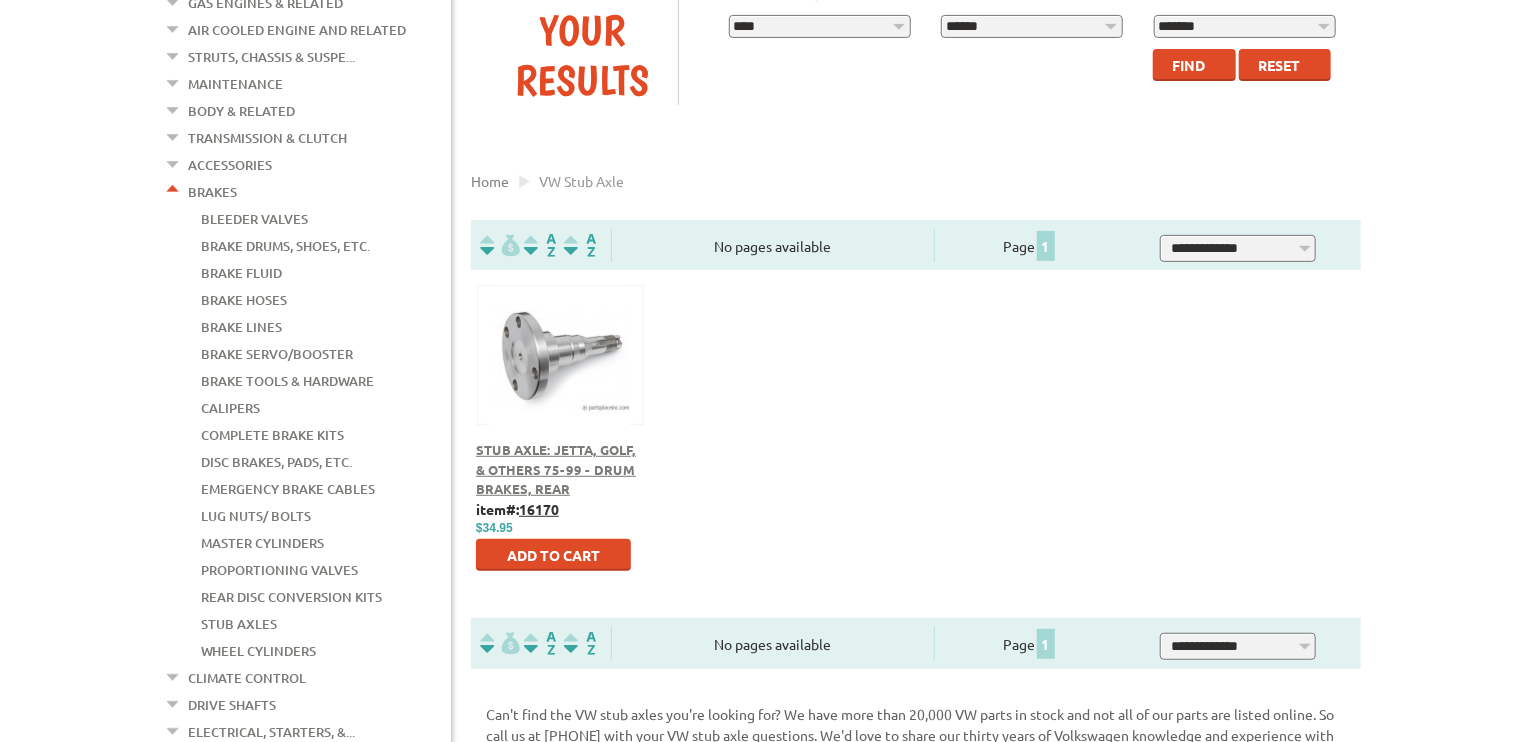 click on "Rear Disc Conversion Kits" at bounding box center [291, 597] 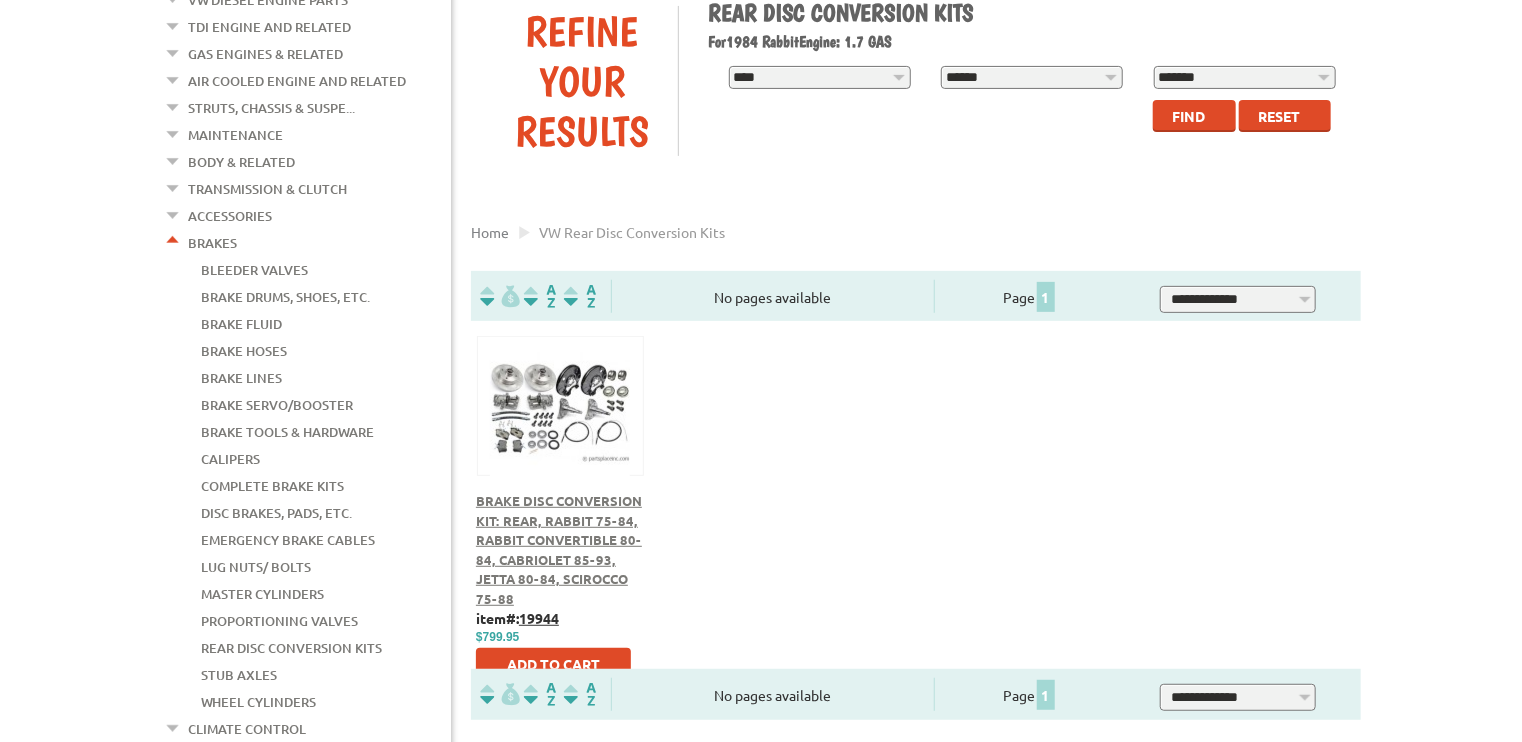 scroll, scrollTop: 288, scrollLeft: 0, axis: vertical 